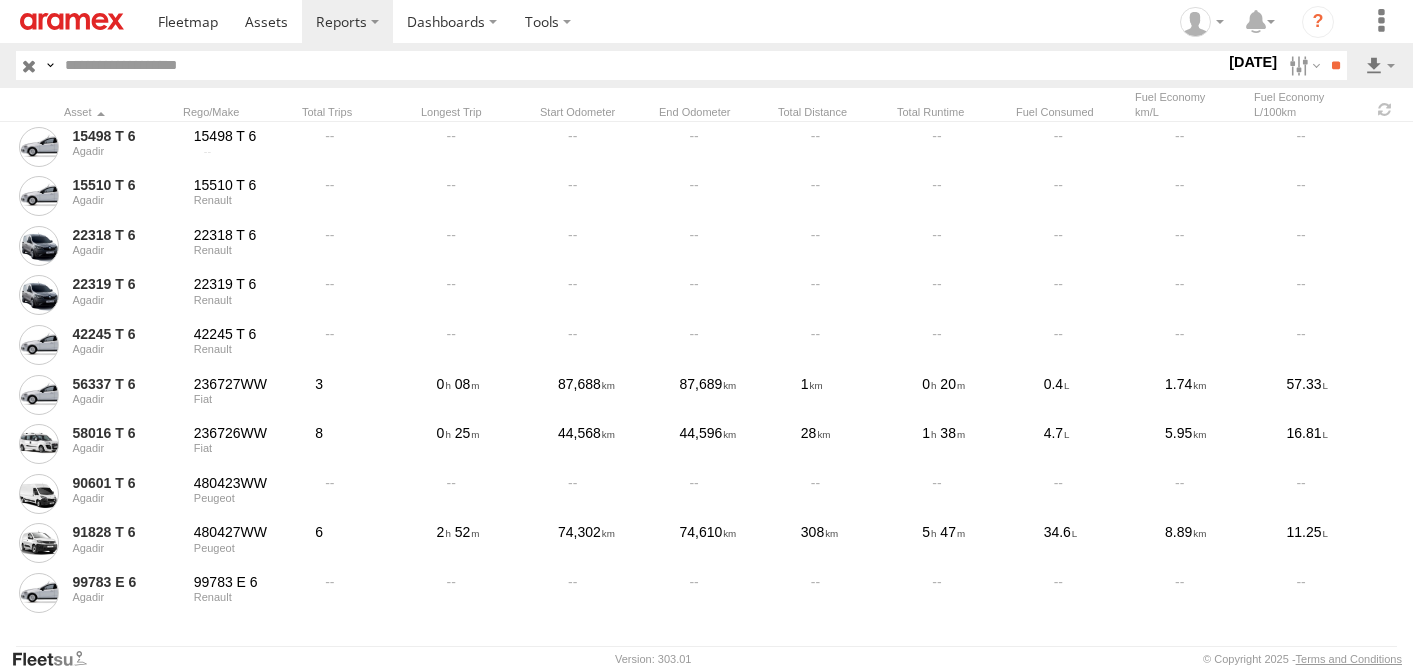 scroll, scrollTop: 0, scrollLeft: 0, axis: both 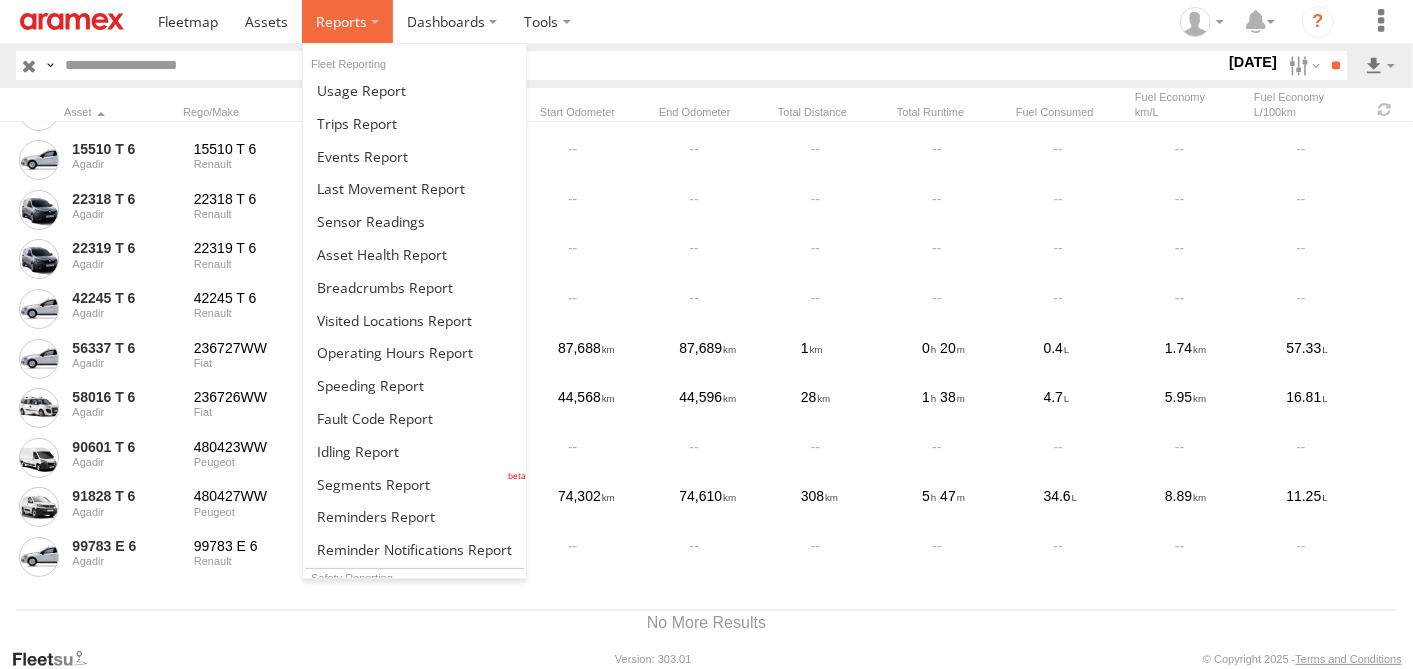 click at bounding box center (347, 21) 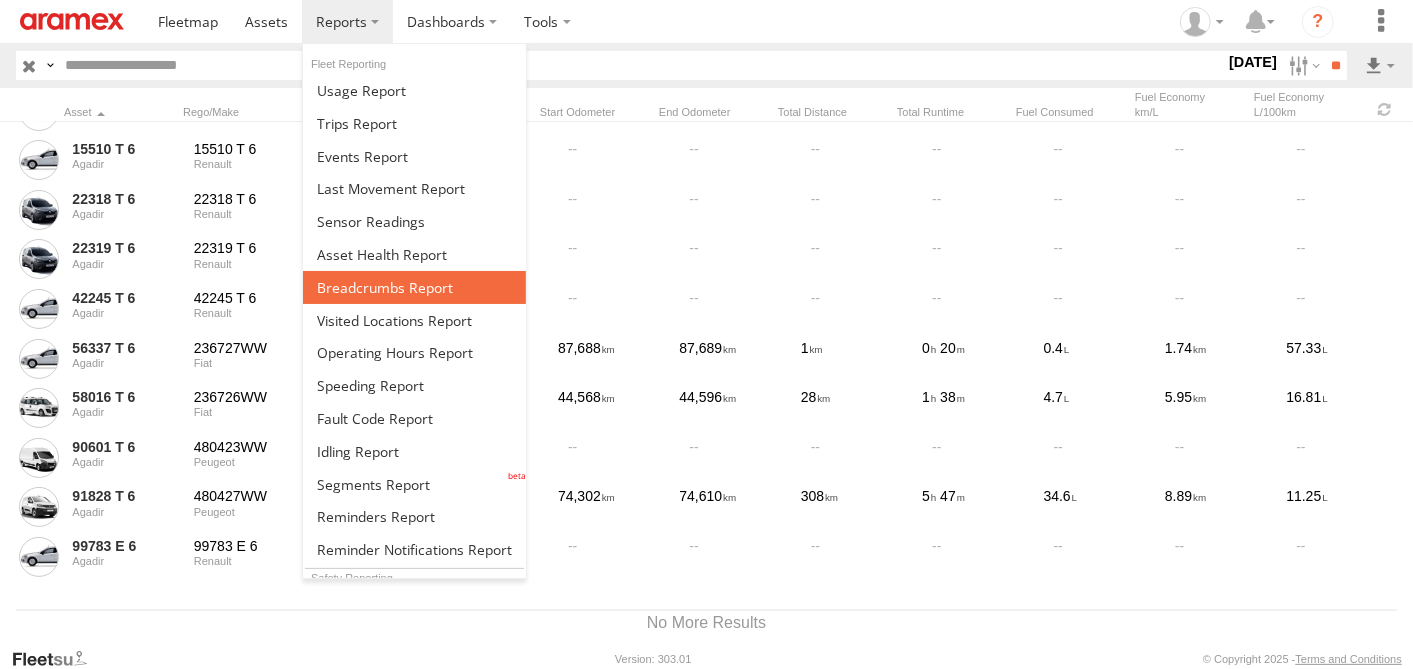 click at bounding box center [385, 287] 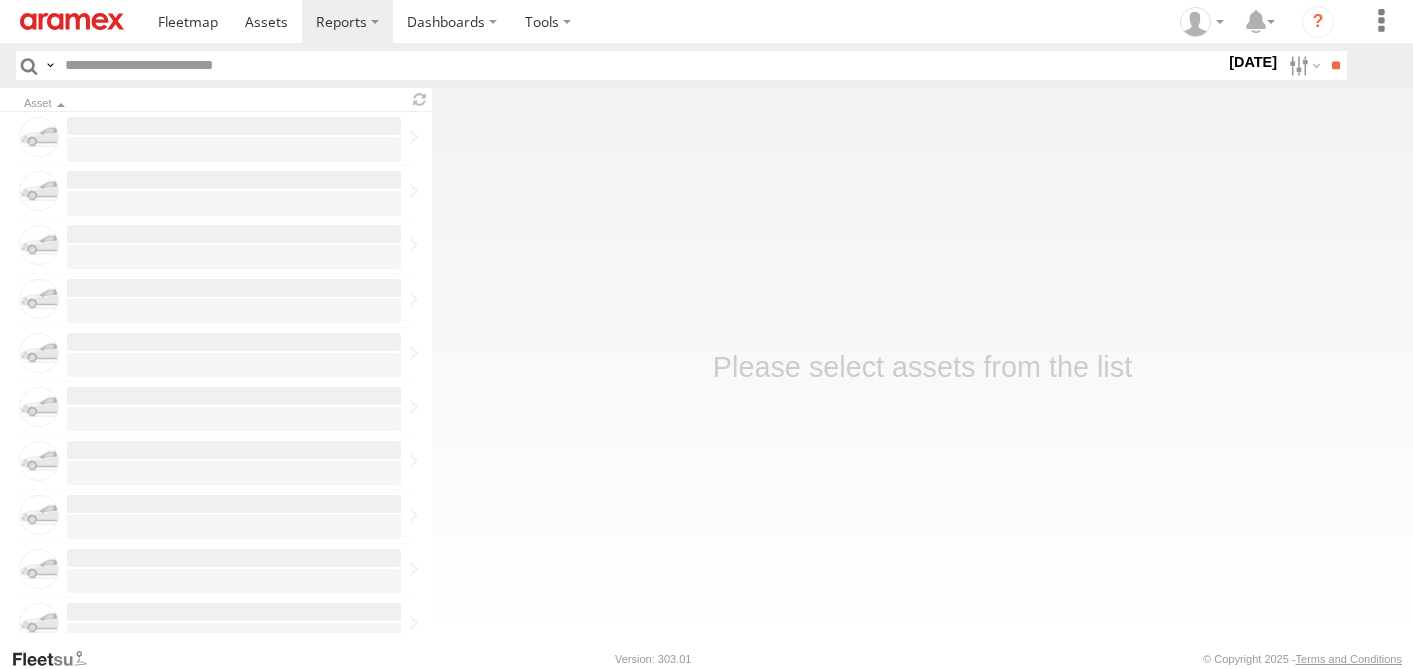 scroll, scrollTop: 0, scrollLeft: 0, axis: both 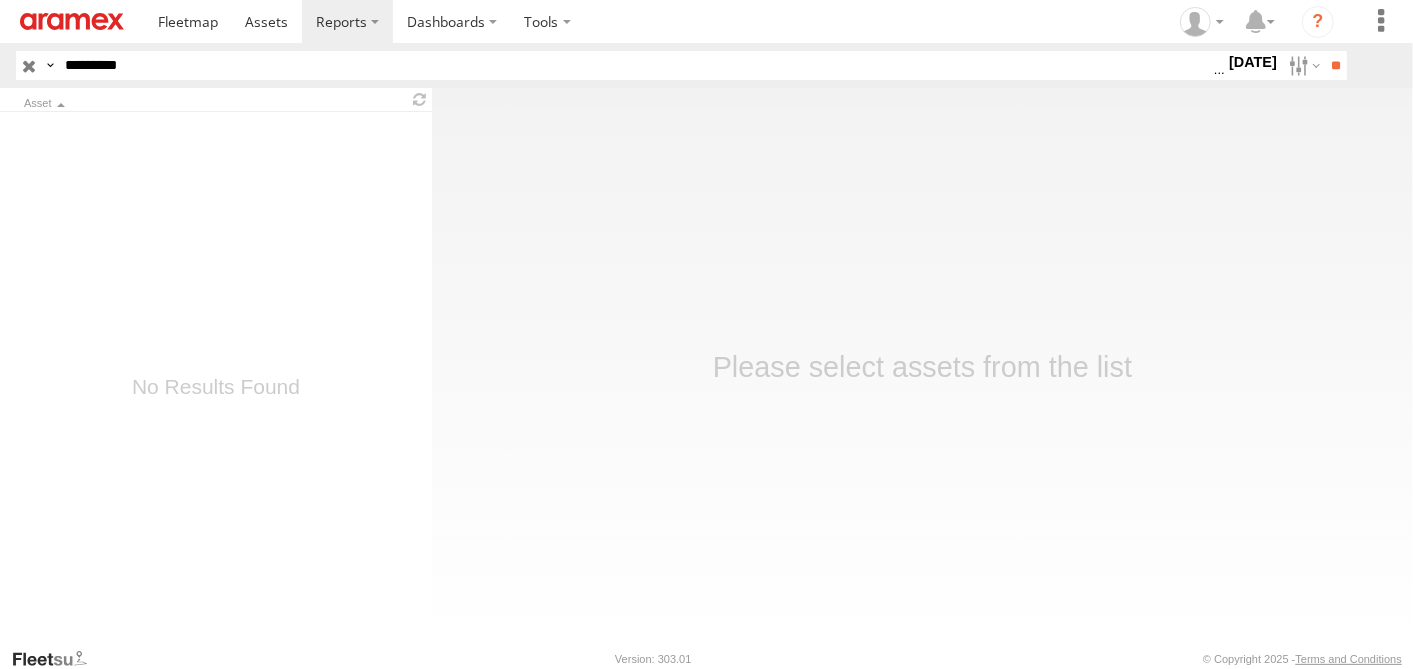 drag, startPoint x: 149, startPoint y: 75, endPoint x: 12, endPoint y: 86, distance: 137.4409 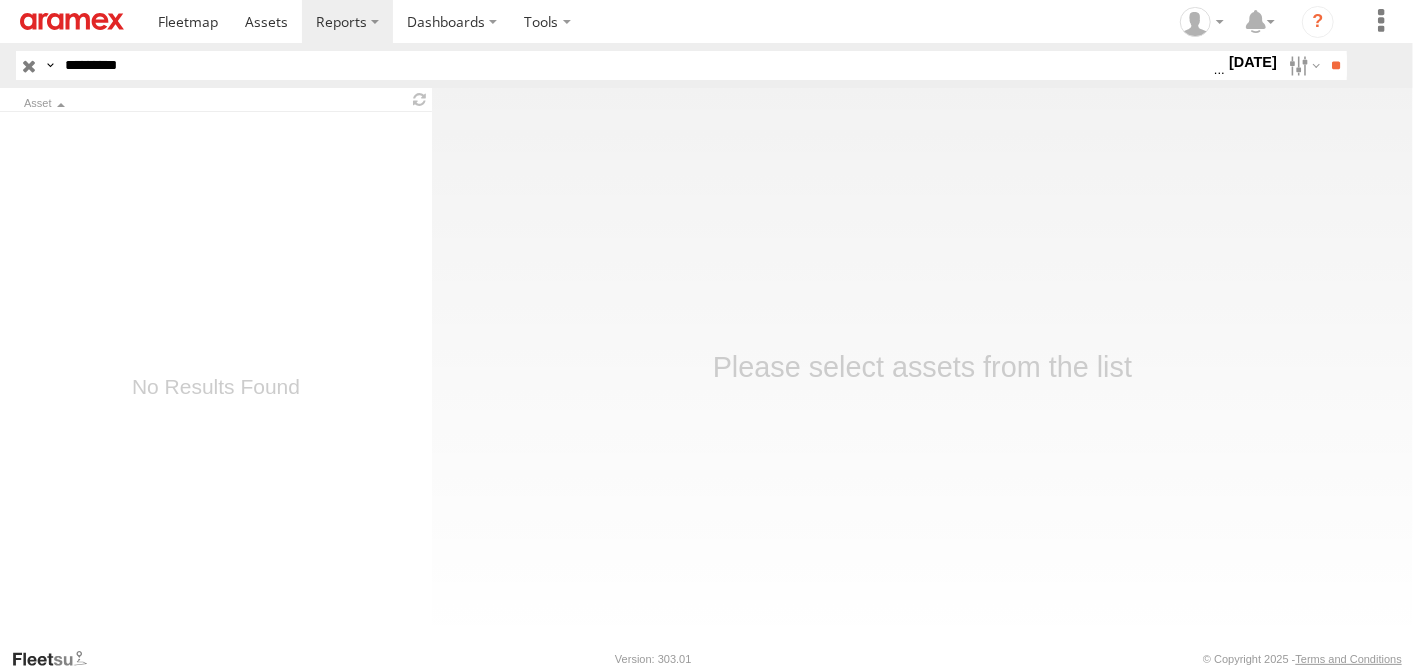 paste 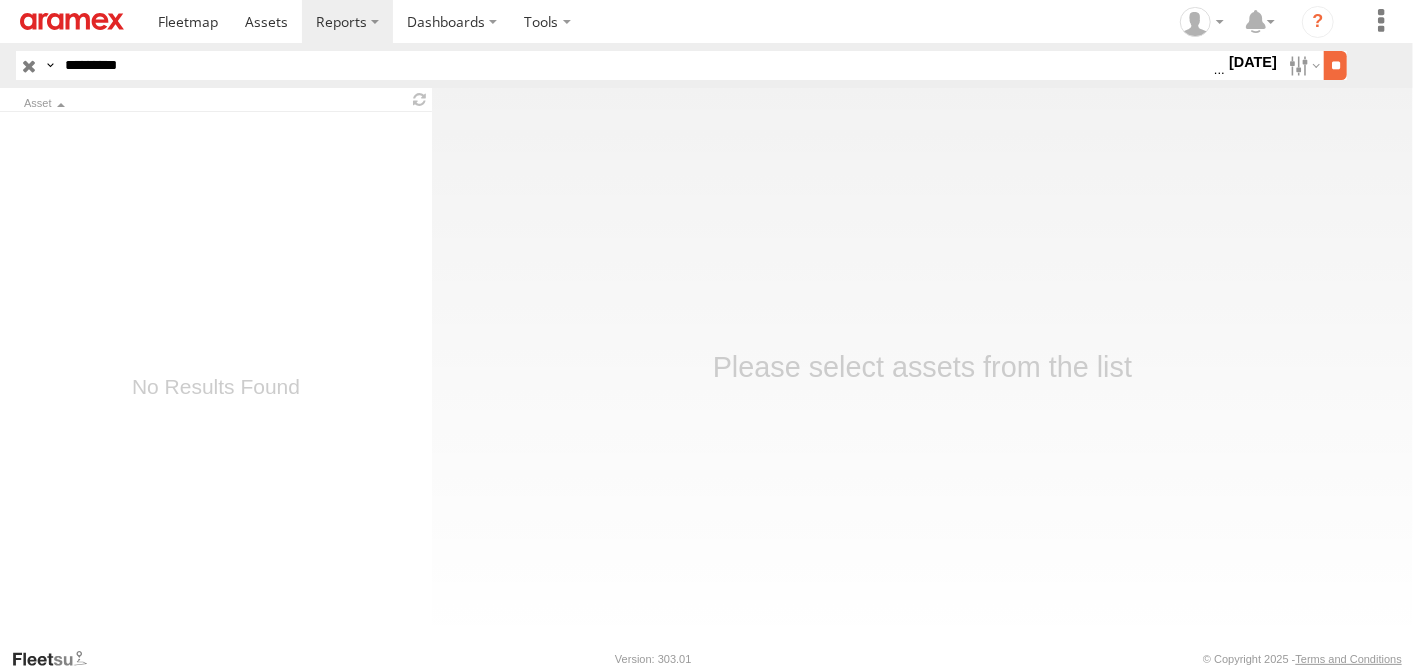 click on "**" at bounding box center (1335, 65) 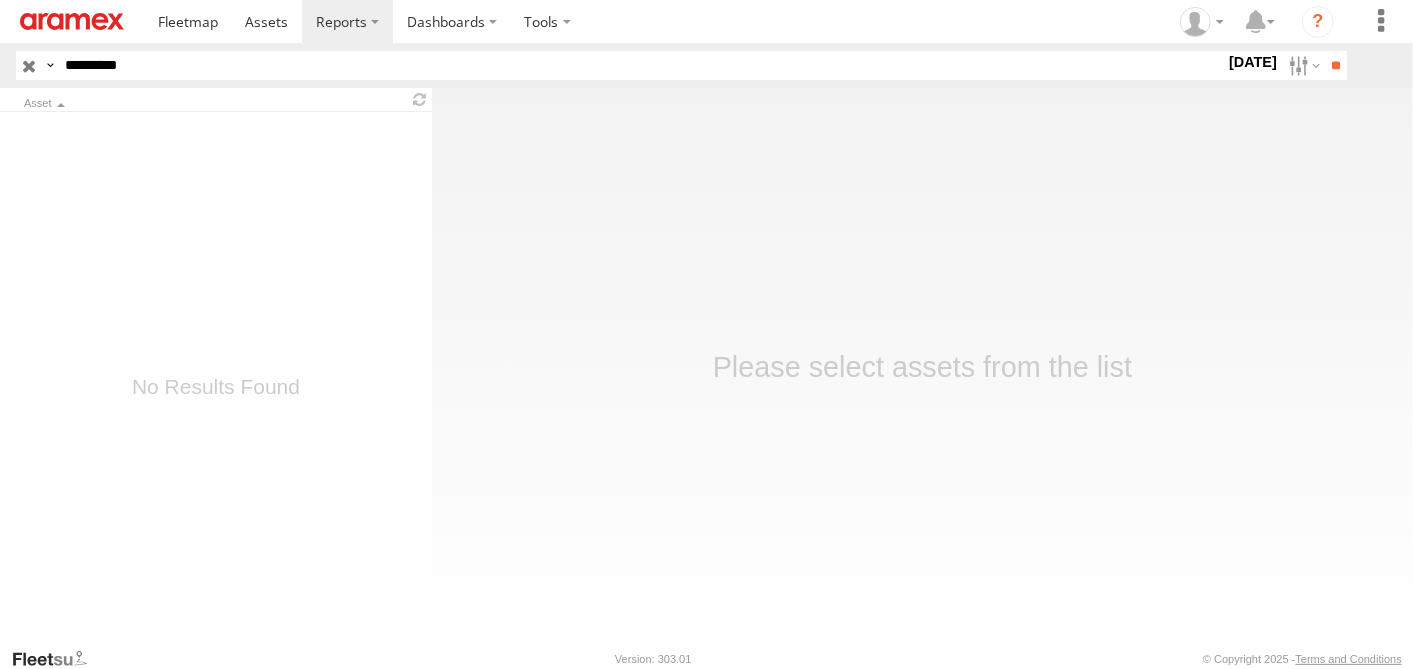 click on "Agadir" at bounding box center (0, 0) 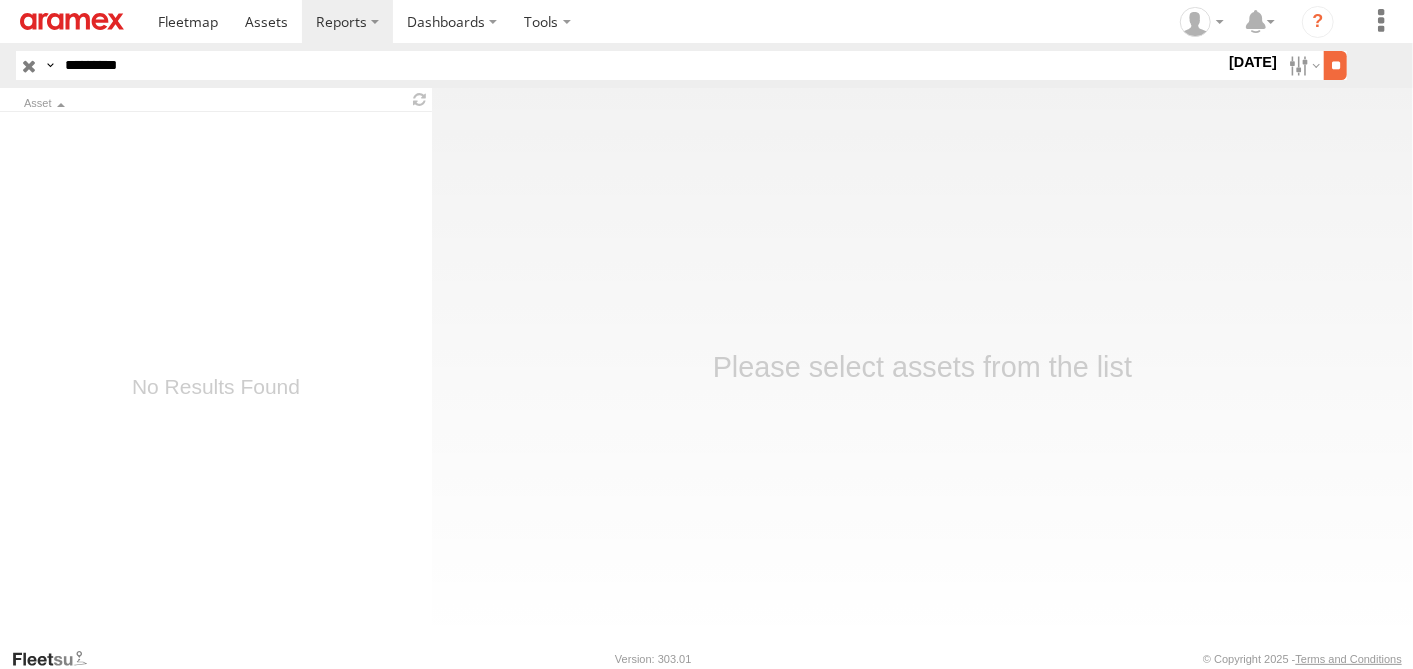 click on "**" at bounding box center [1335, 65] 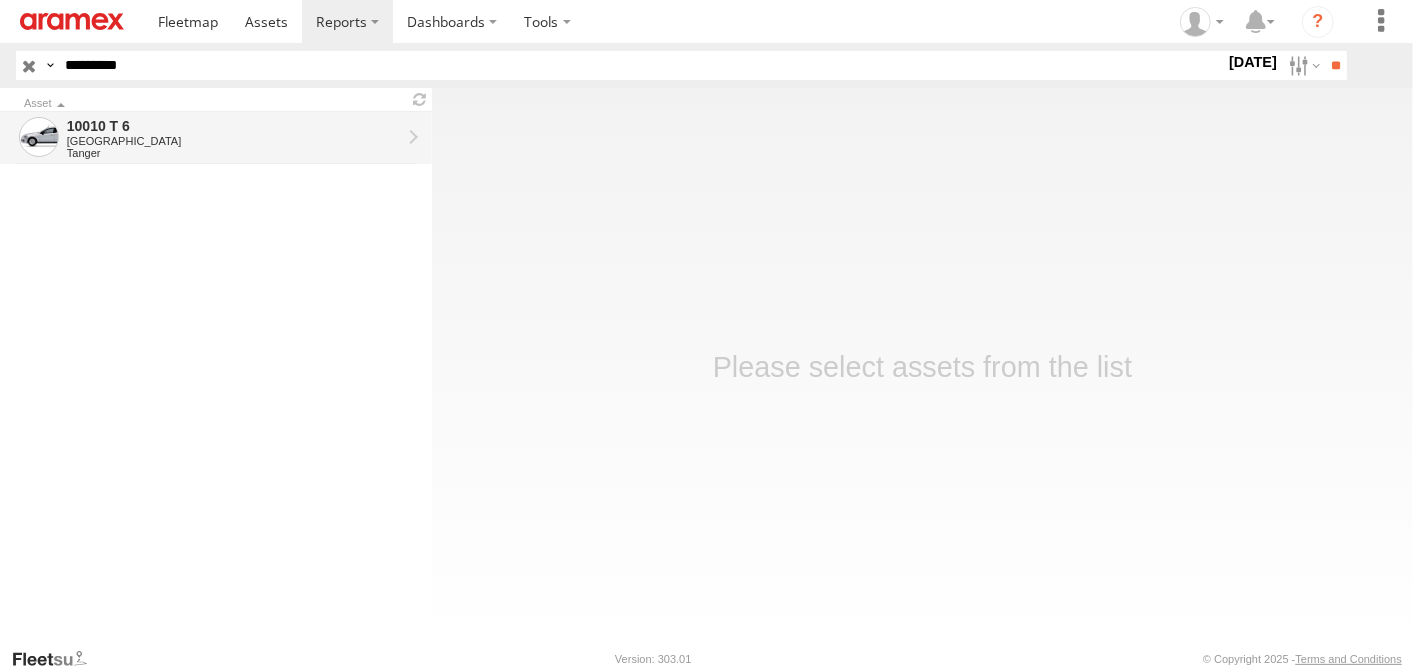 click on "10010 T 6" at bounding box center [234, 126] 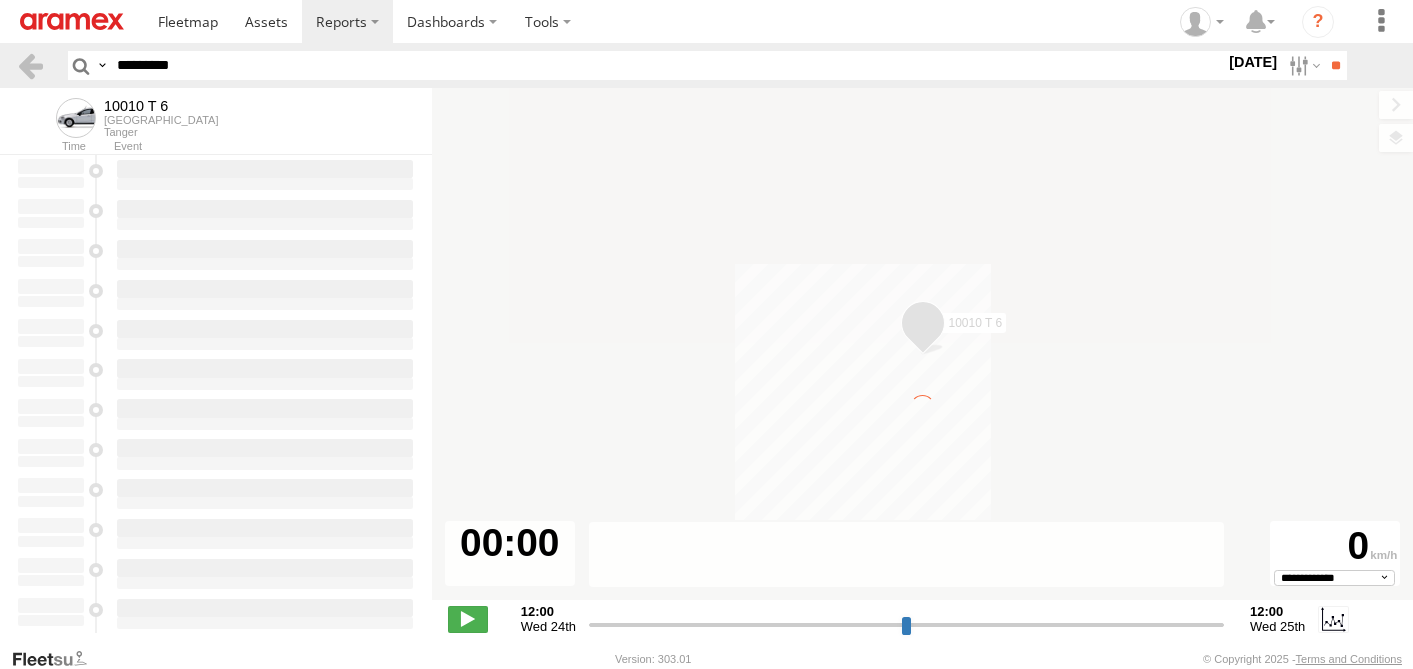 scroll, scrollTop: 0, scrollLeft: 0, axis: both 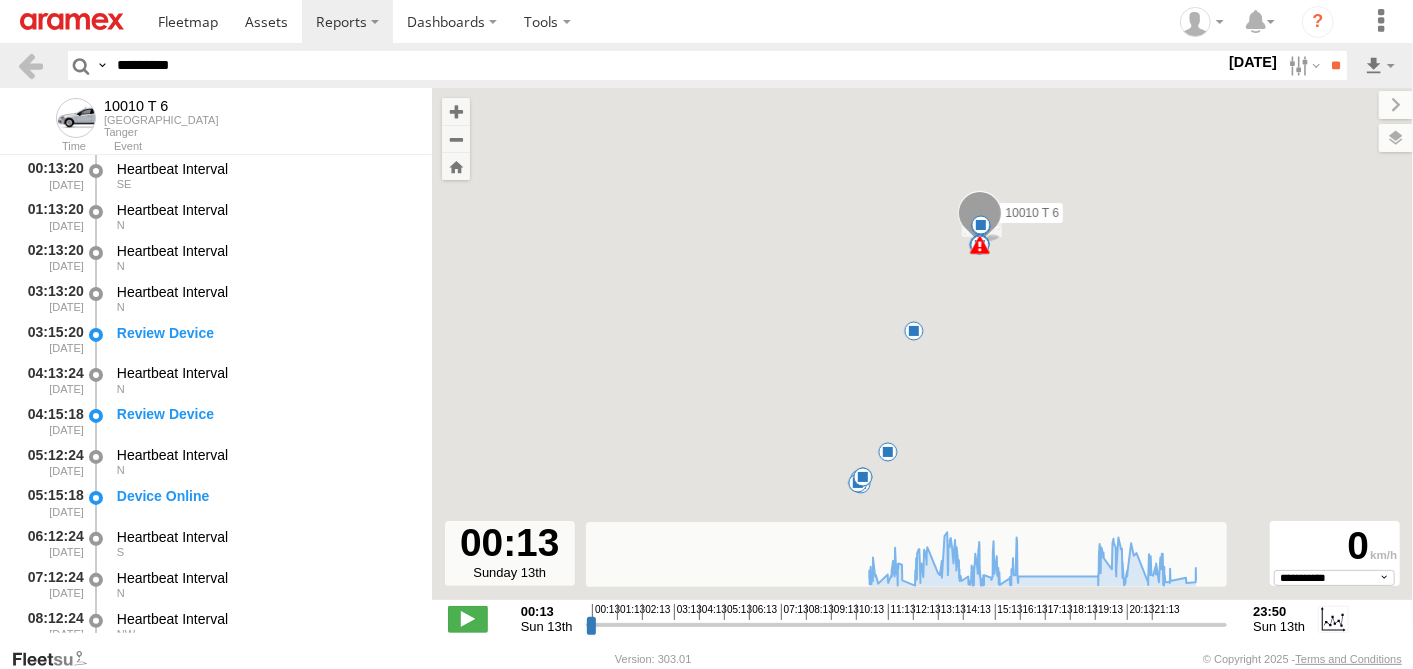 type on "**********" 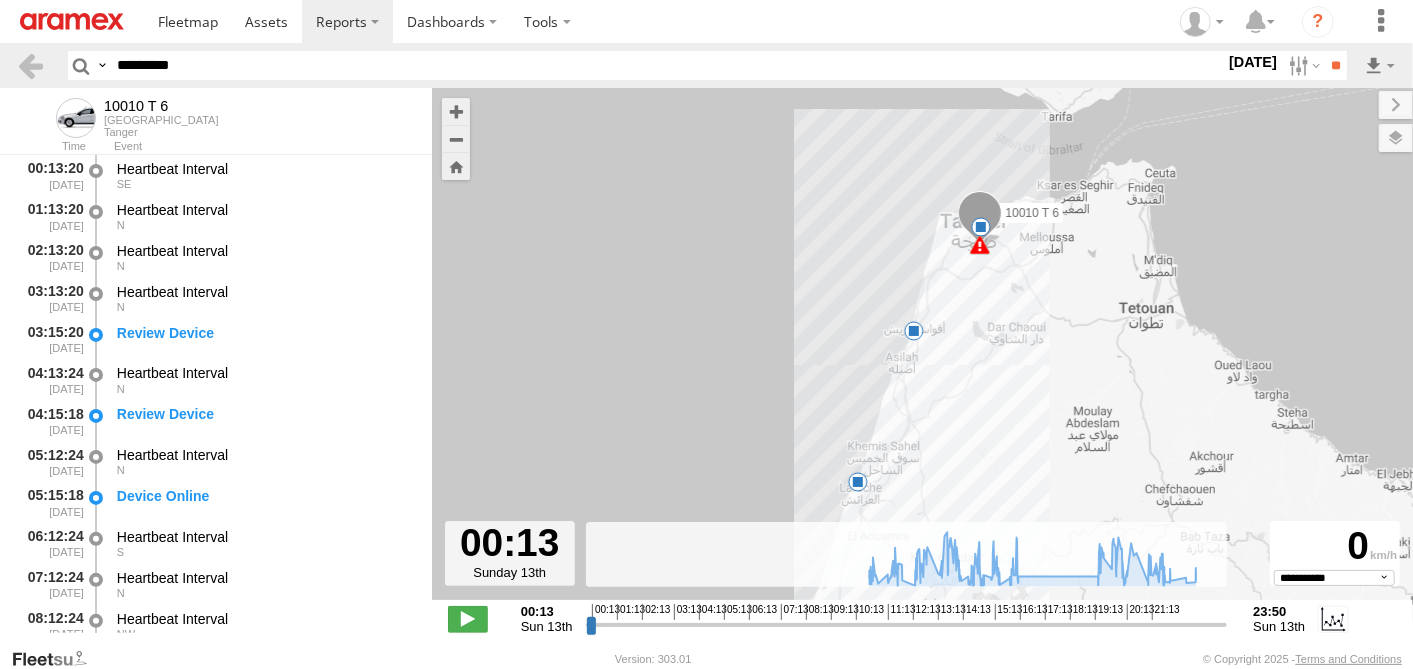 click on "10010 T 6 10:35 Sun 10:35 Sun 20:30 Sun 9 7" at bounding box center (922, 354) 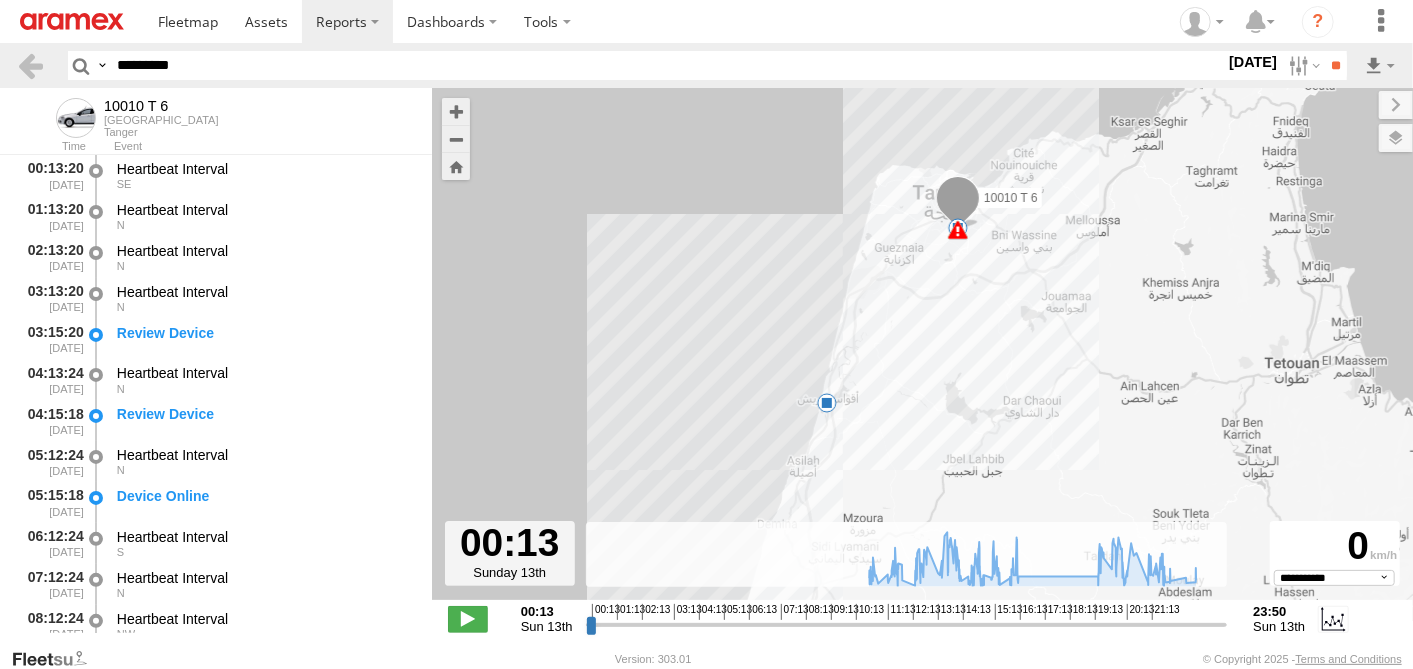drag, startPoint x: 963, startPoint y: 384, endPoint x: 929, endPoint y: 497, distance: 118.004234 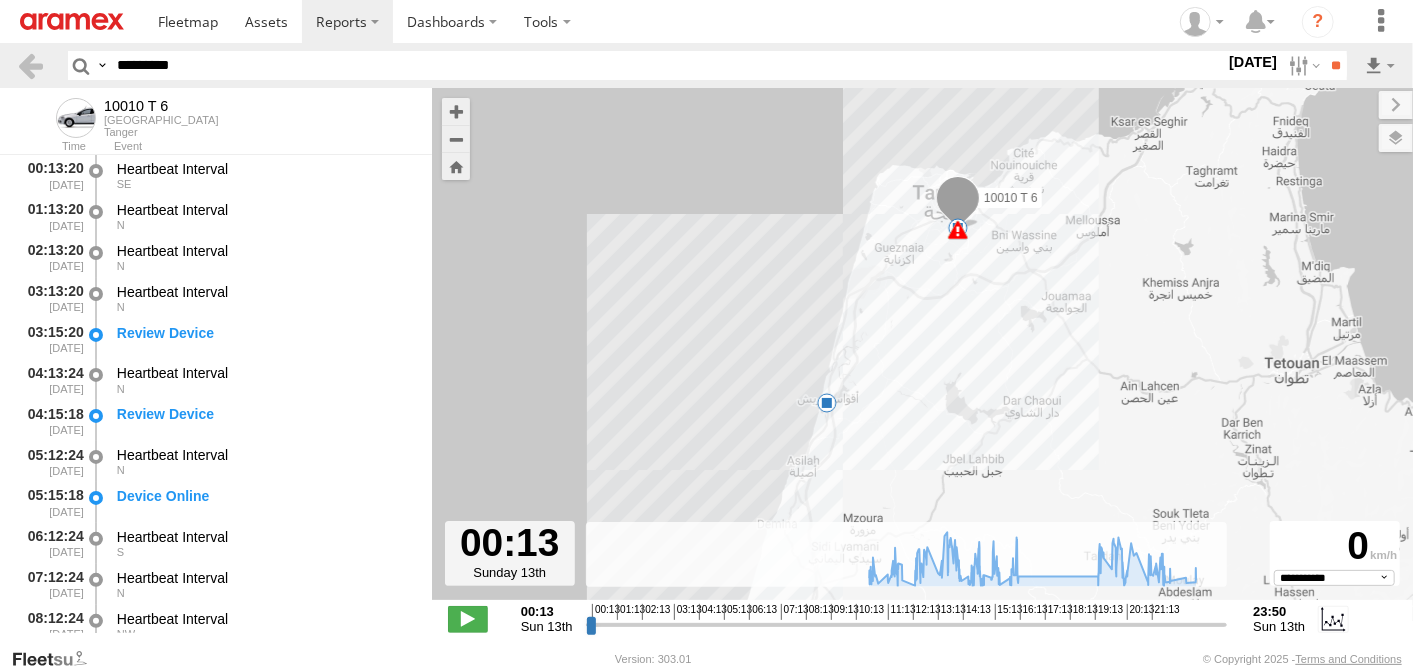 click on "10010 T 6 10:35 Sun 10:35 Sun 20:30 Sun 9 6 19:31 Sun" at bounding box center [922, 354] 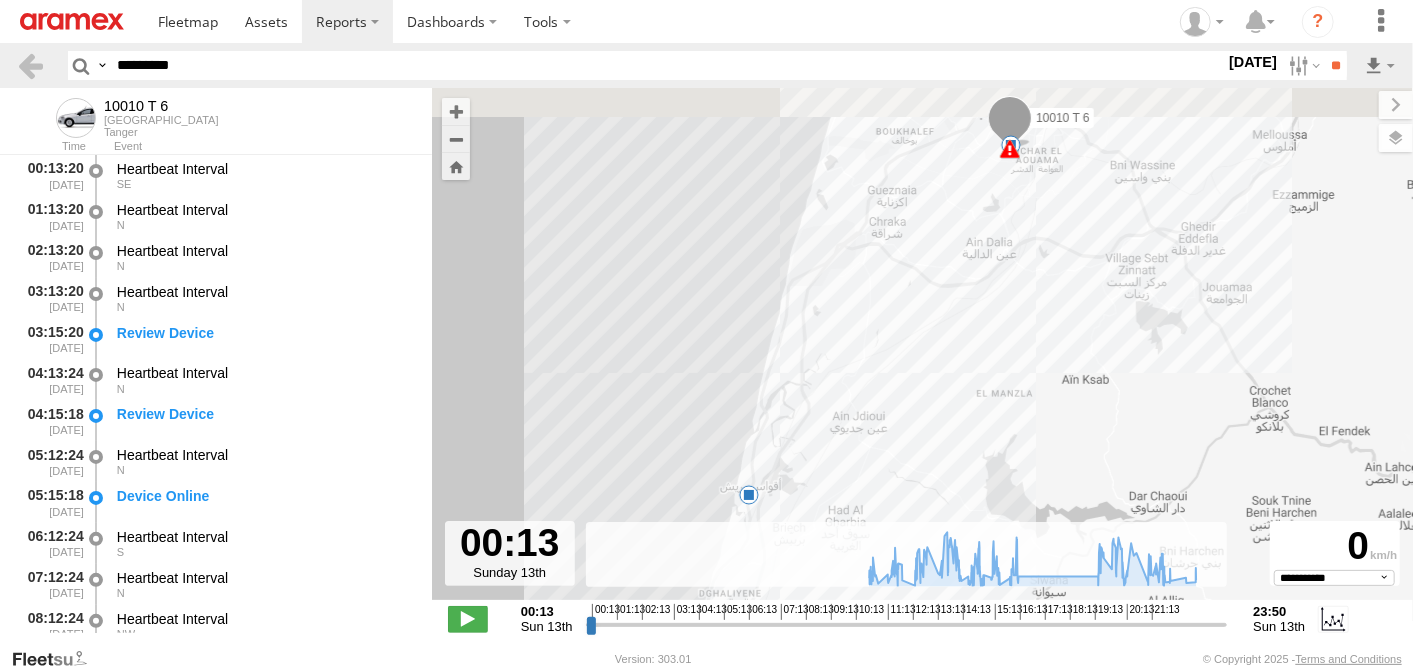 drag, startPoint x: 982, startPoint y: 383, endPoint x: 1017, endPoint y: 504, distance: 125.96031 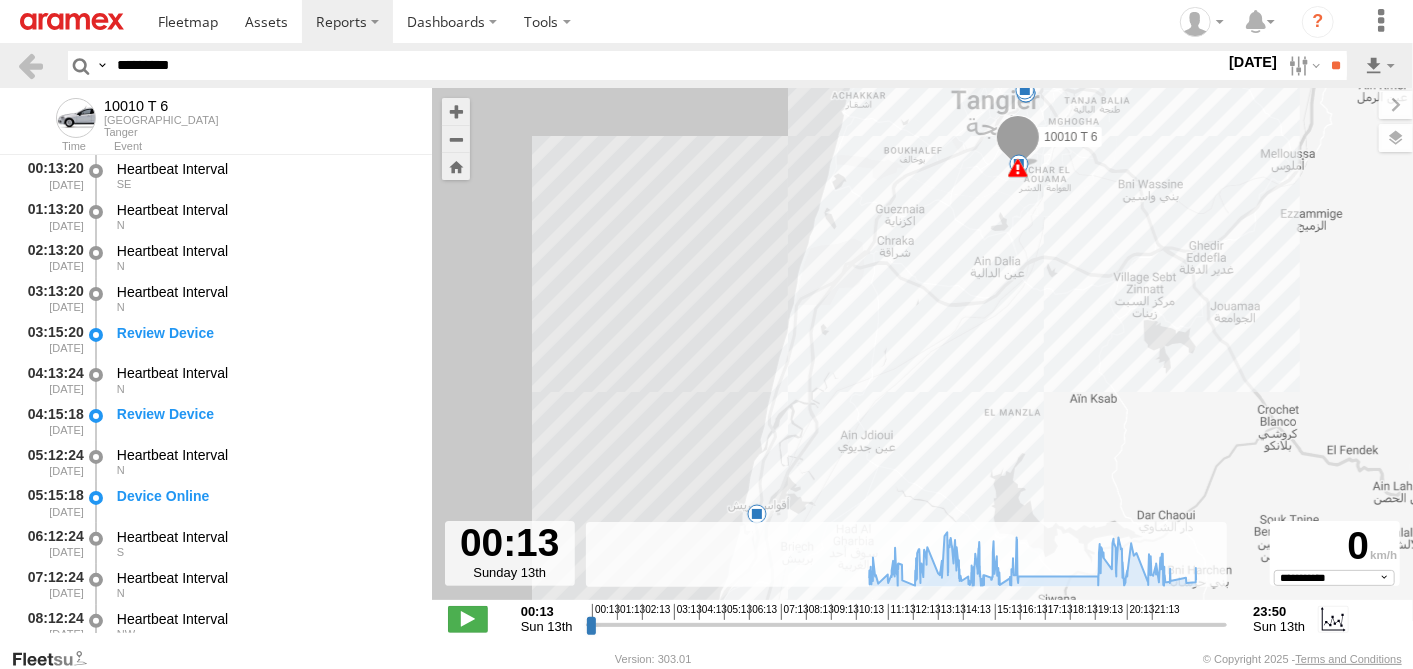 click on "10010 T 6 10:35 Sun 10:35 Sun 20:30 Sun 19:31 Sun 6 10:58 Sun 11:05 Sun 11:23 Sun" at bounding box center (922, 354) 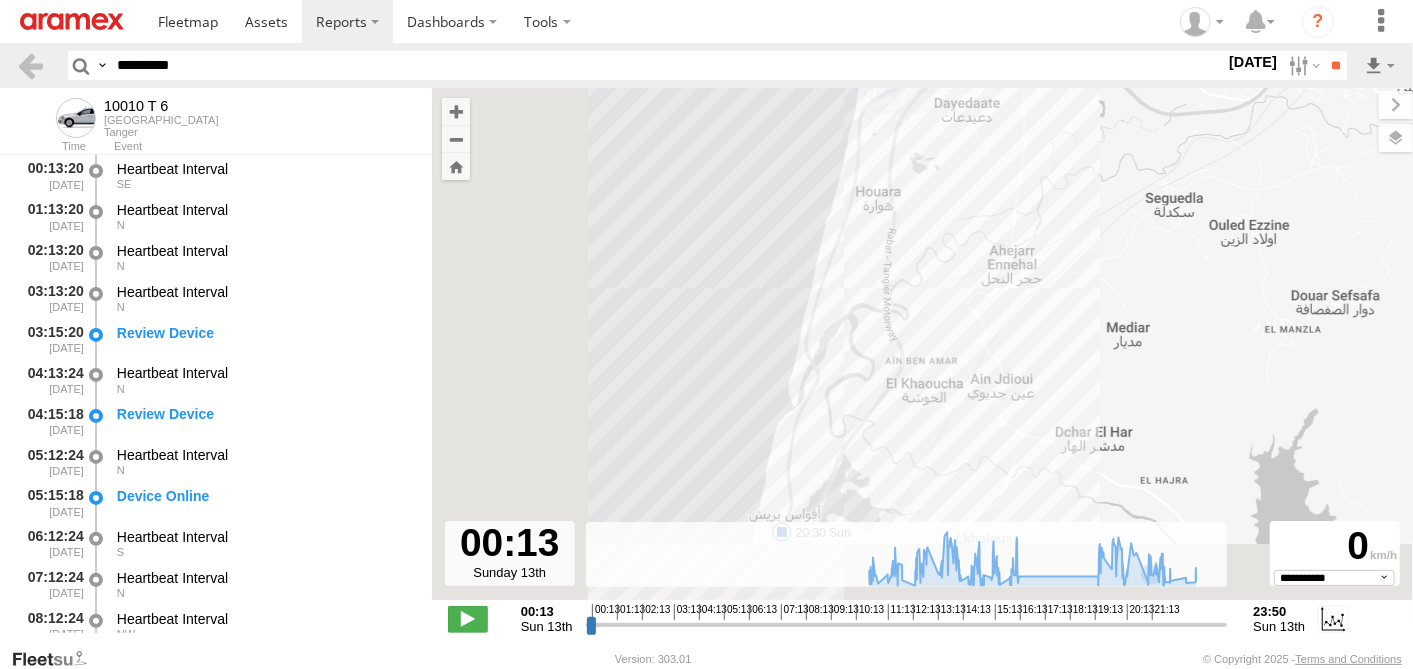 drag, startPoint x: 1038, startPoint y: 296, endPoint x: 1344, endPoint y: -6, distance: 429.93024 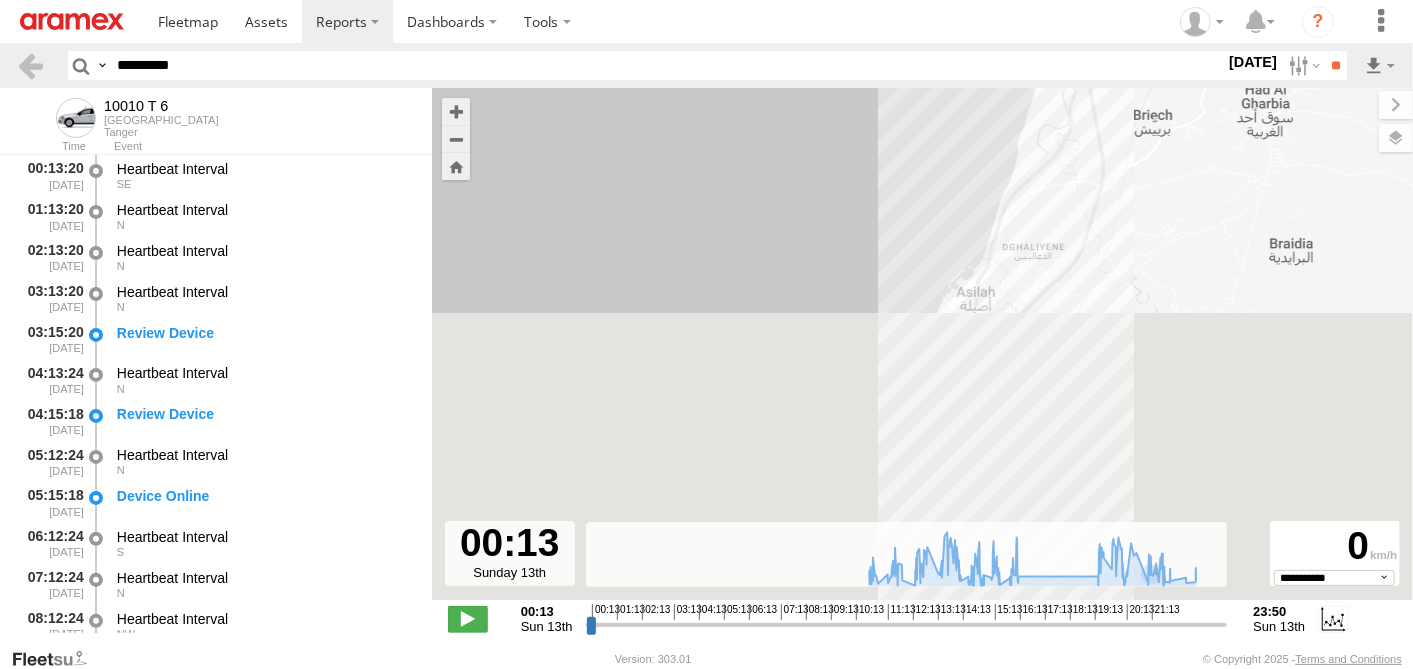 drag, startPoint x: 1141, startPoint y: 111, endPoint x: 1178, endPoint y: 50, distance: 71.34424 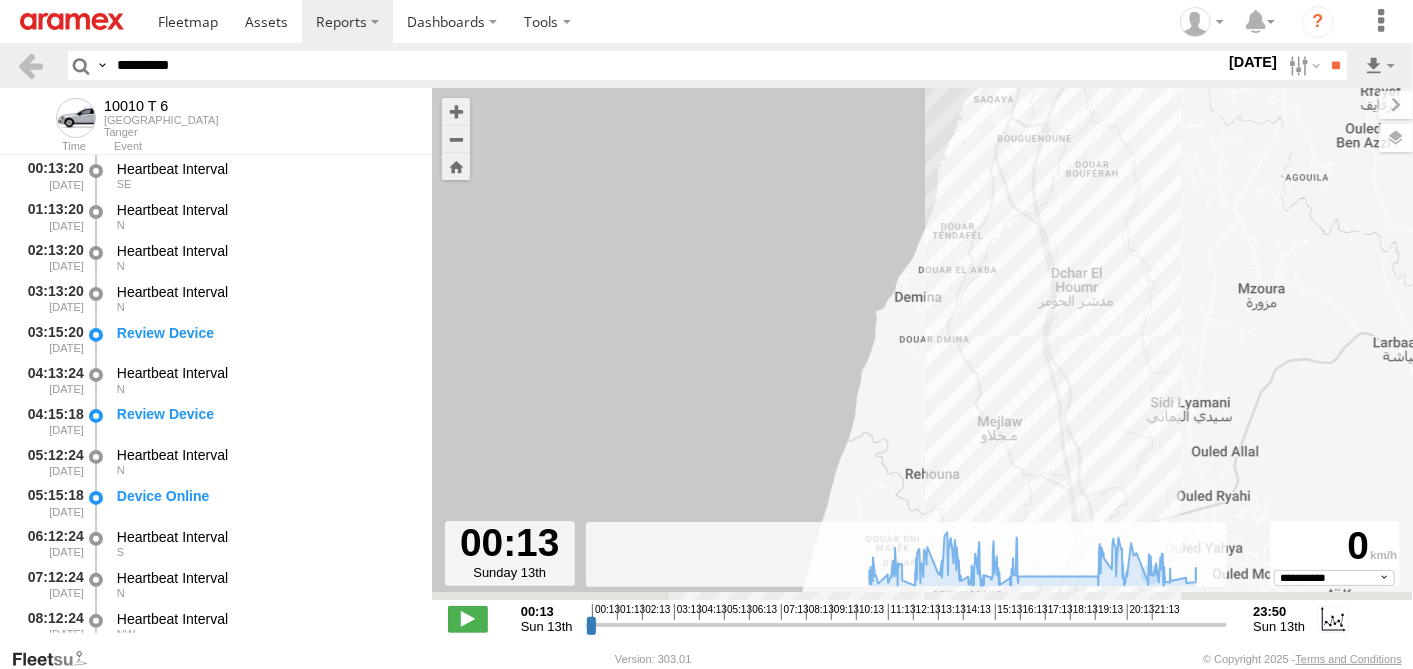click on "10010 T 6 10:35 Sun 10:35 Sun 20:30 Sun 19:31 Sun 10:58 Sun 11:05 Sun 11:23 Sun 6" at bounding box center (922, 354) 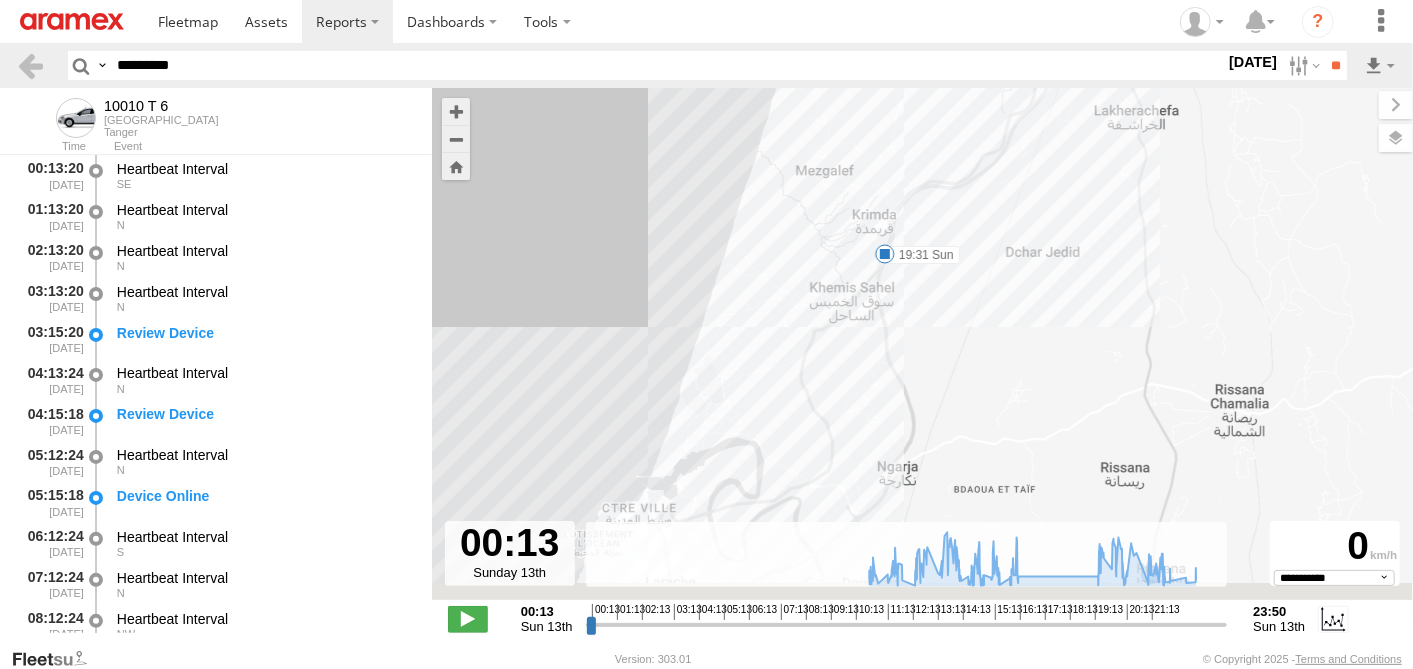drag, startPoint x: 1077, startPoint y: 408, endPoint x: 1062, endPoint y: -83, distance: 491.22906 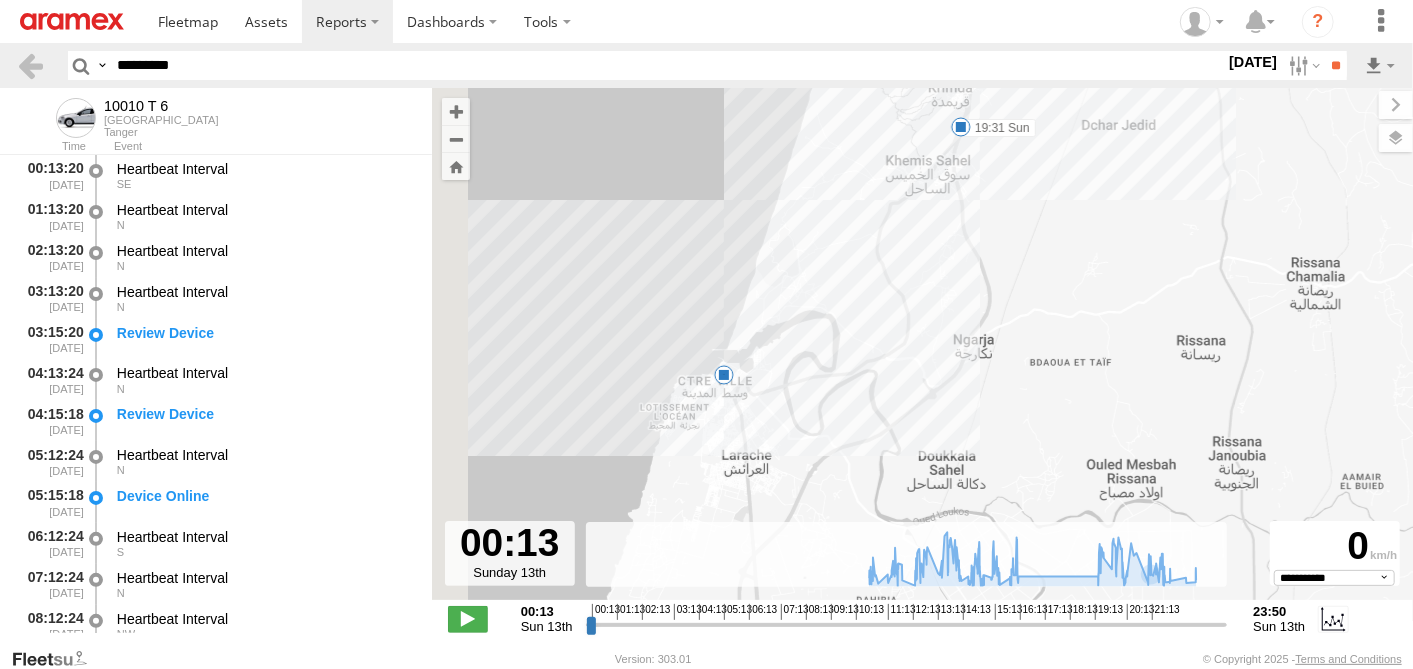 drag, startPoint x: 867, startPoint y: 345, endPoint x: 970, endPoint y: 172, distance: 201.34052 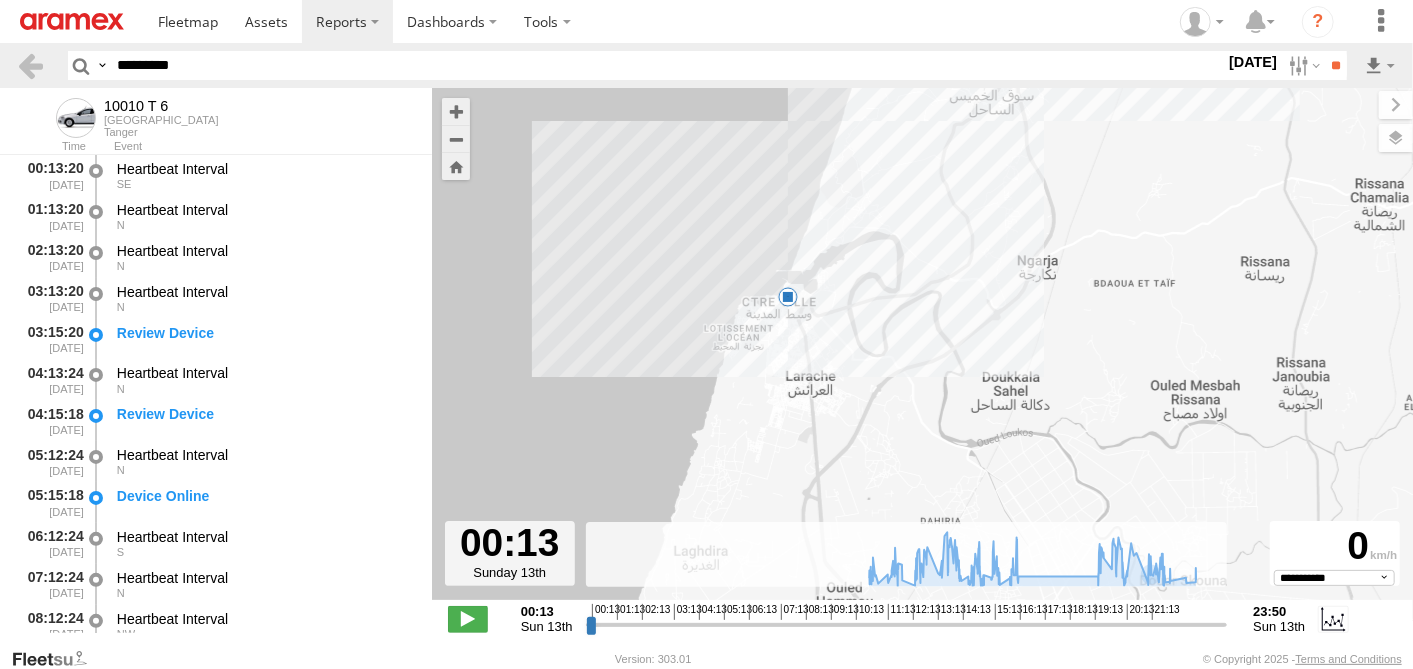 click on "10010 T 6 10:35 Sun 10:35 Sun 20:30 Sun 19:31 Sun 10:58 Sun 11:05 Sun 11:23 Sun 6 6" at bounding box center (922, 354) 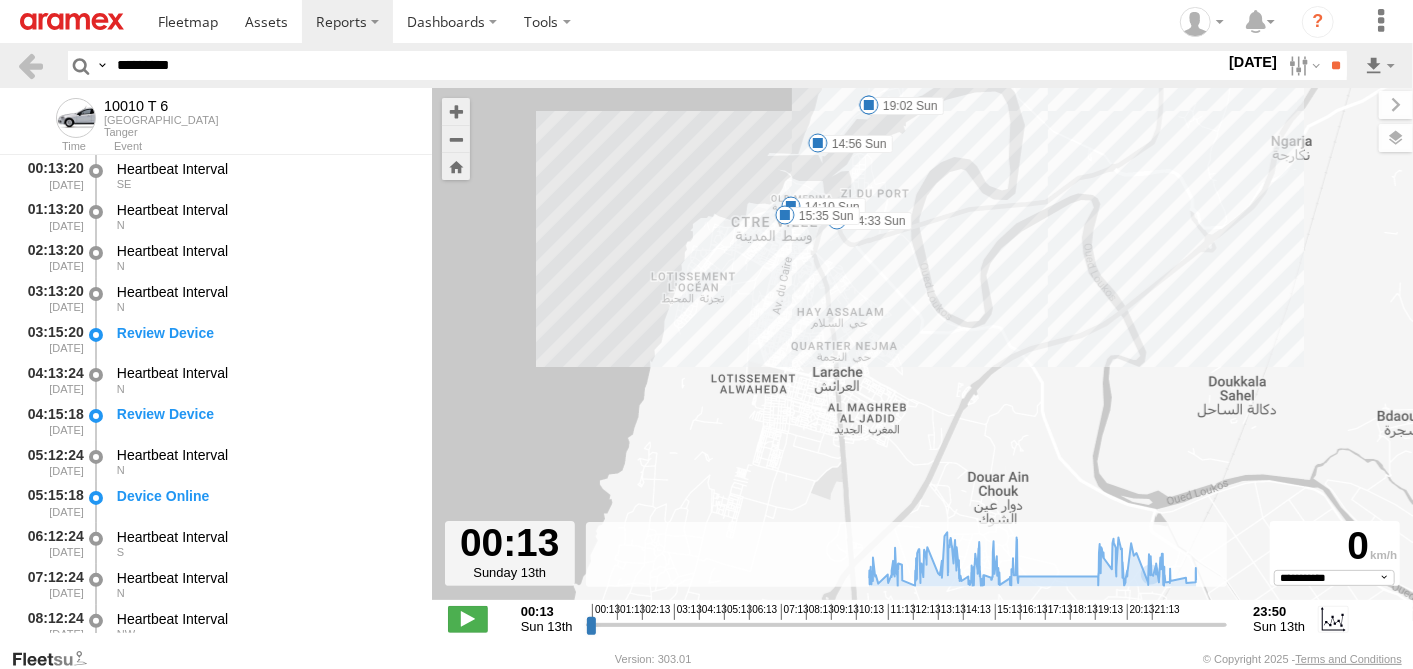 click on "10010 T 6 10:35 Sun 10:35 Sun 20:30 Sun 19:31 Sun 10:58 Sun 11:05 Sun 11:23 Sun 14:10 Sun 14:33 Sun 14:56 Sun 15:35 Sun 16:13 Sun 19:02 Sun" at bounding box center (922, 354) 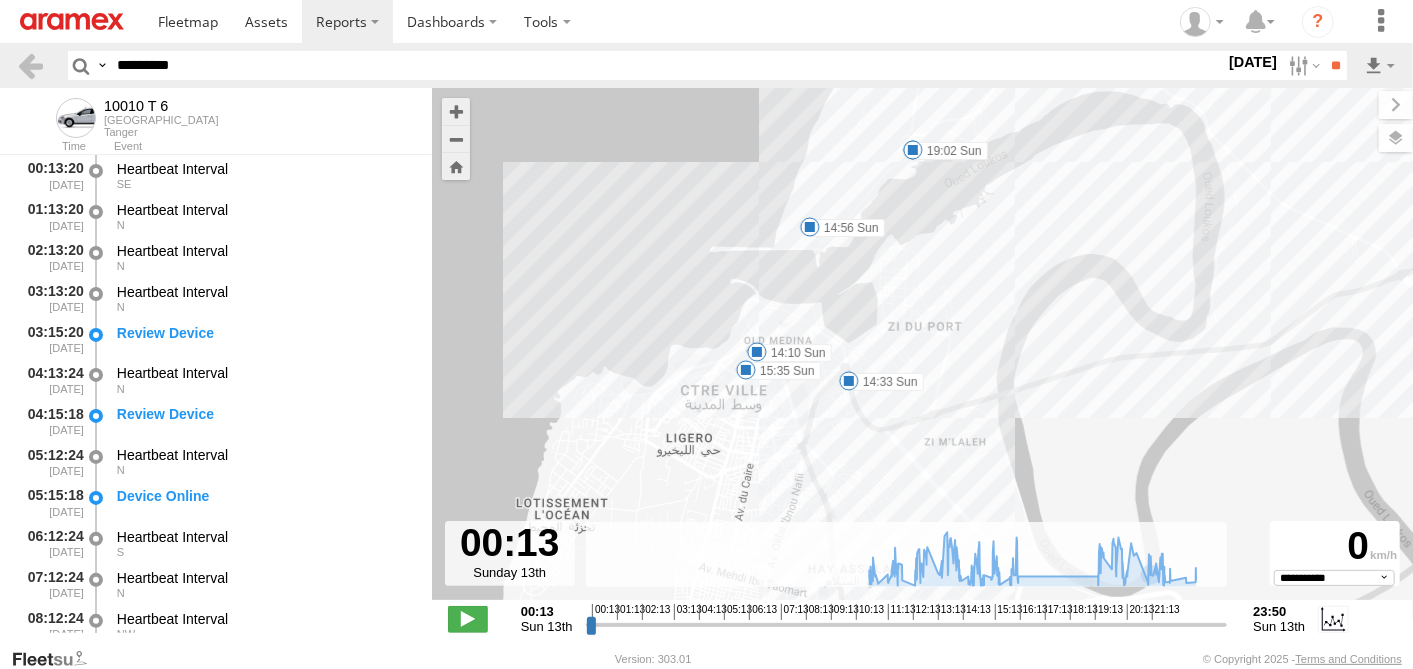 drag, startPoint x: 847, startPoint y: 281, endPoint x: 865, endPoint y: 361, distance: 82 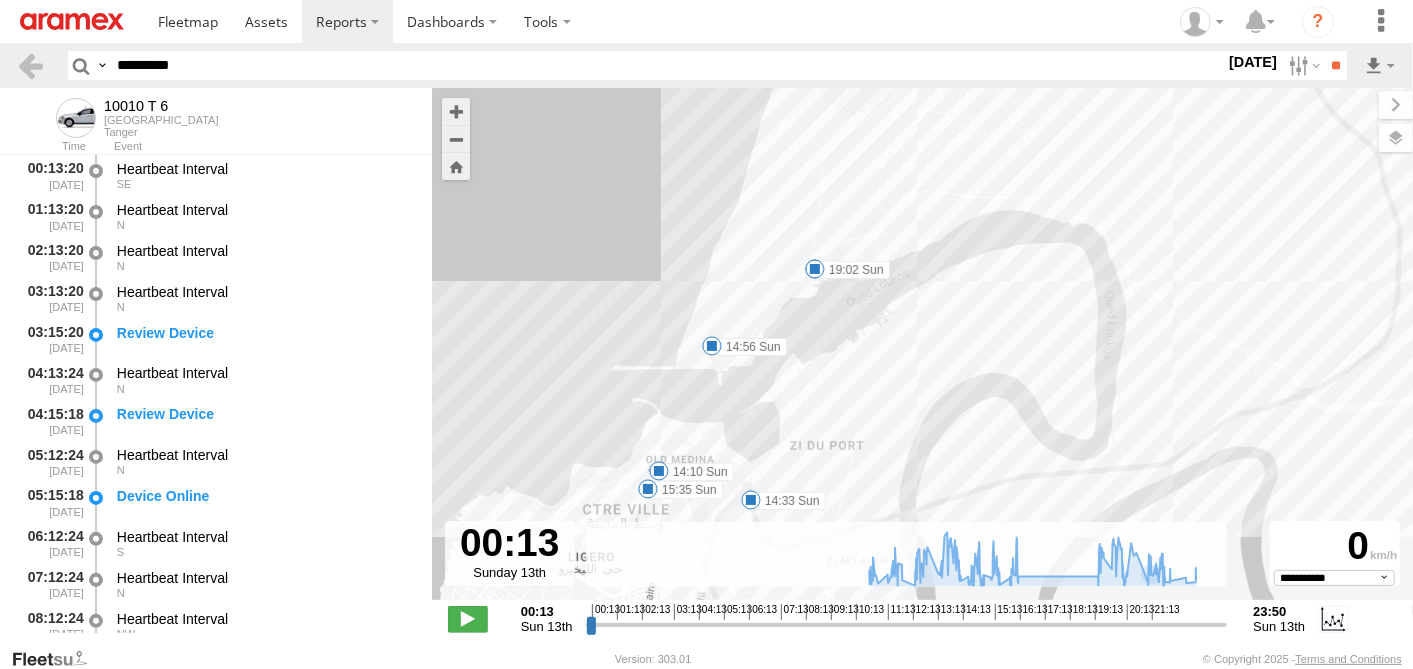 drag, startPoint x: 938, startPoint y: 182, endPoint x: 886, endPoint y: 343, distance: 169.18924 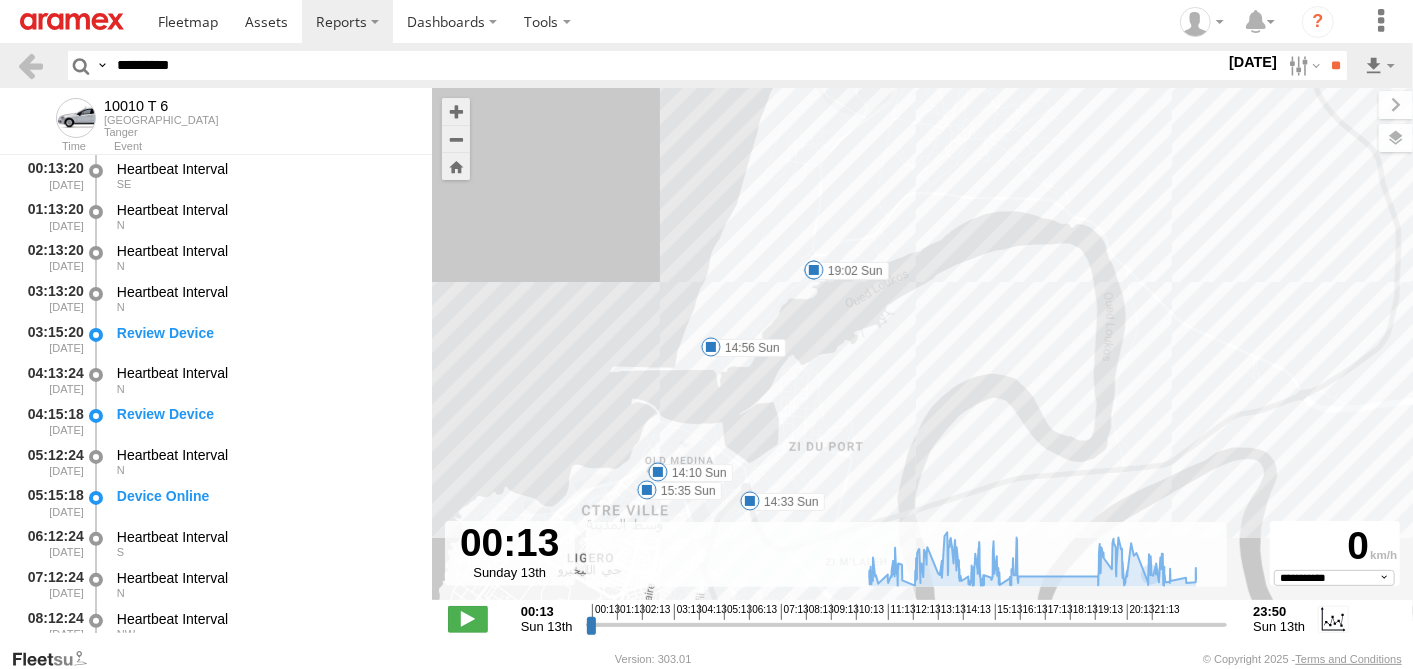 click on "10010 T 6 10:35 Sun 10:35 Sun 20:30 Sun 19:31 Sun 10:58 Sun 11:05 Sun 11:23 Sun 14:10 Sun 14:33 Sun 14:56 Sun 15:35 Sun 16:13 Sun 19:02 Sun" at bounding box center (922, 354) 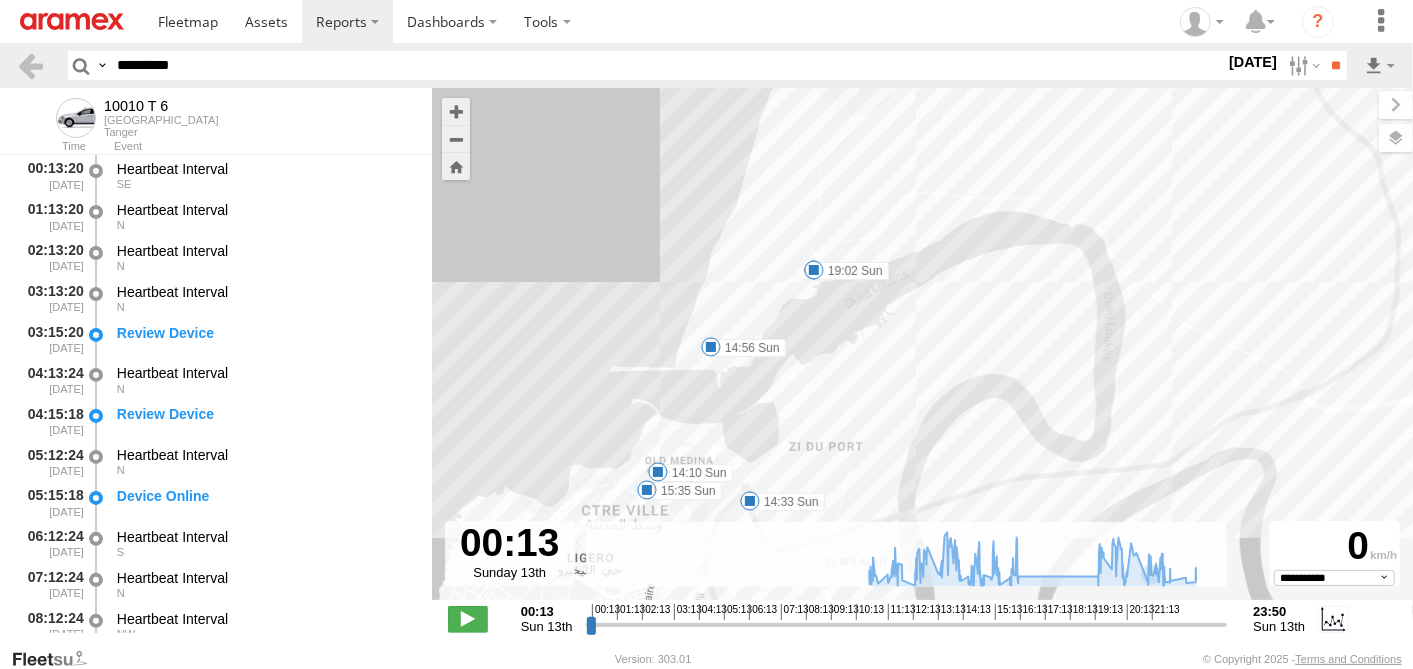 click on "10010 T 6 10:35 Sun 10:35 Sun 20:30 Sun 19:31 Sun 10:58 Sun 11:05 Sun 11:23 Sun 14:10 Sun 14:33 Sun 14:56 Sun 15:35 Sun 16:13 Sun 19:02 Sun" at bounding box center [922, 354] 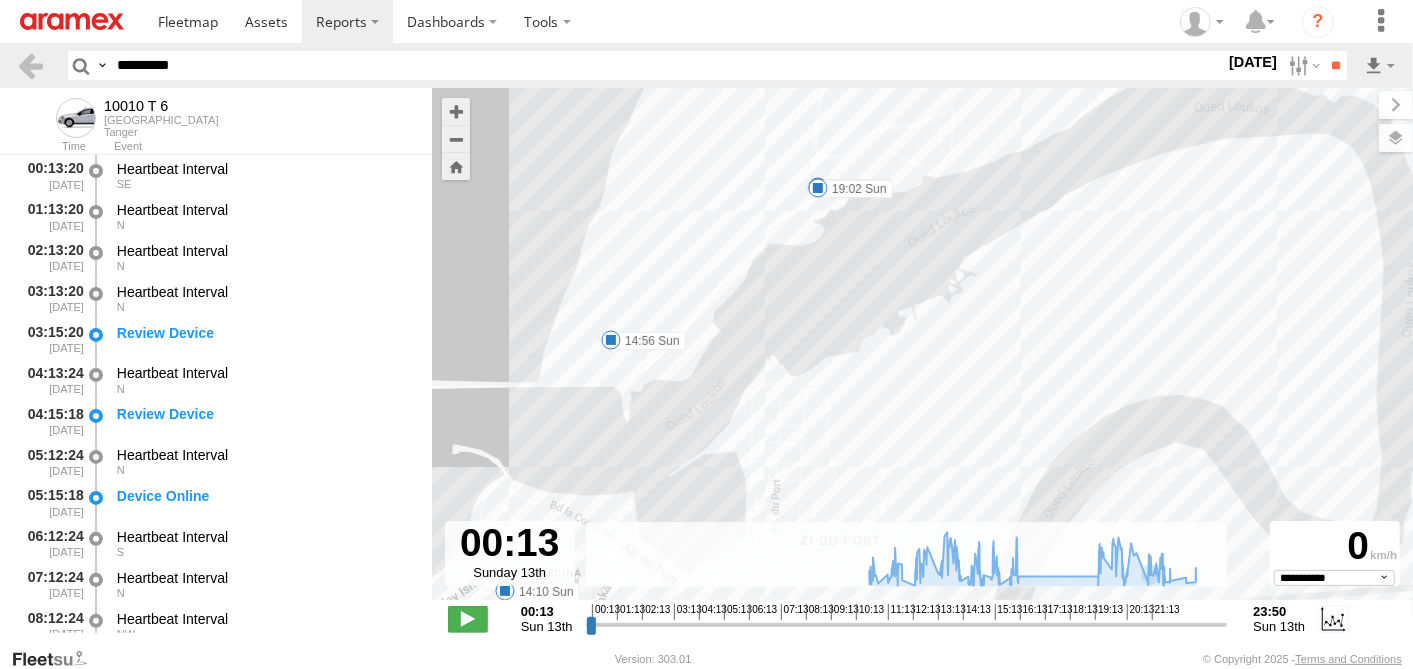 click on "10010 T 6 10:35 Sun 10:35 Sun 20:30 Sun 19:31 Sun 10:58 Sun 11:05 Sun 11:23 Sun 14:10 Sun 14:33 Sun 14:56 Sun 15:35 Sun 16:13 Sun 19:02 Sun" at bounding box center [922, 354] 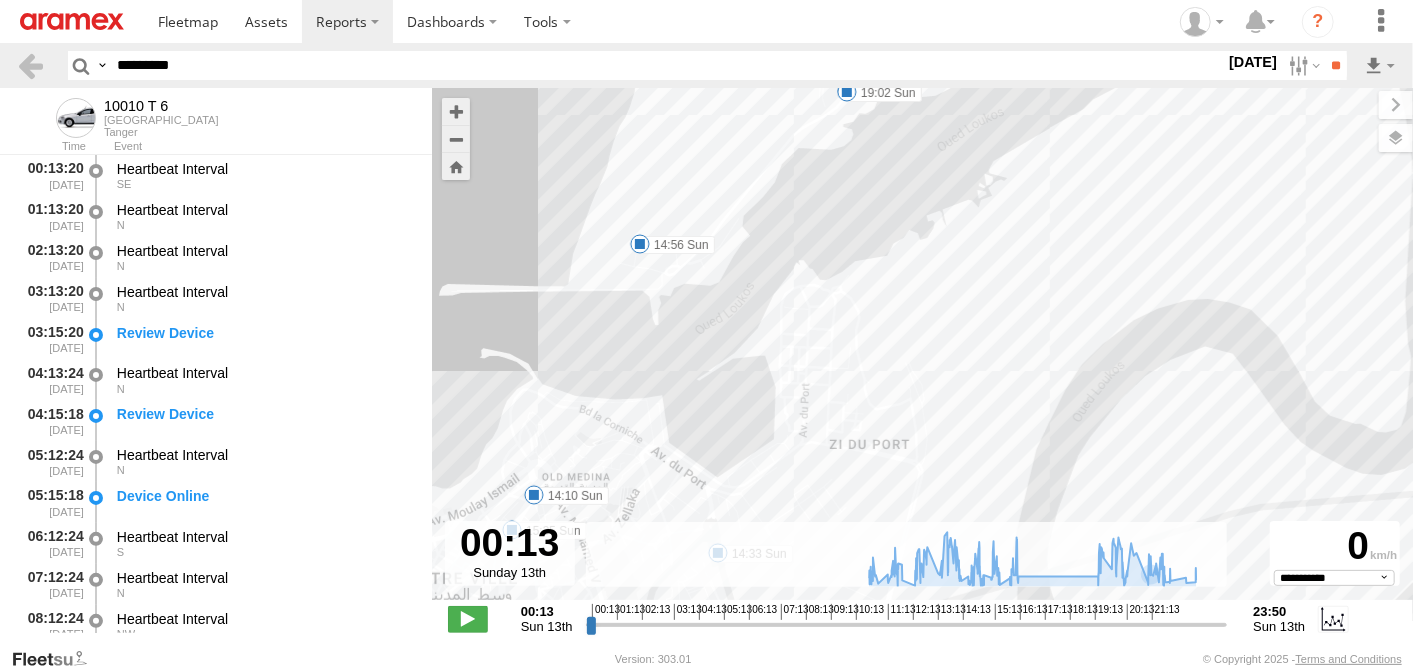 drag, startPoint x: 754, startPoint y: 389, endPoint x: 745, endPoint y: 336, distance: 53.75872 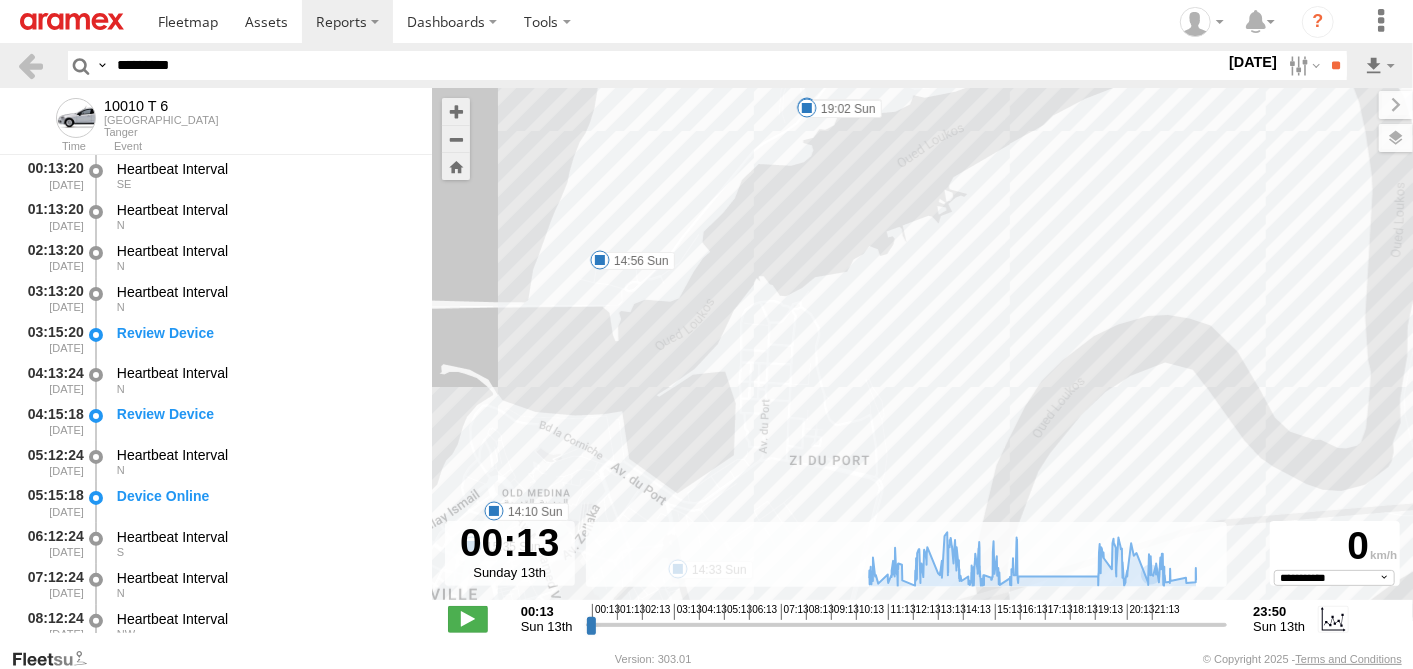 click on "10010 T 6 10:35 Sun 10:35 Sun 20:30 Sun 19:31 Sun 10:58 Sun 11:05 Sun 11:23 Sun 14:10 Sun 14:33 Sun 14:56 Sun 15:35 Sun 16:13 Sun 19:02 Sun" at bounding box center (922, 354) 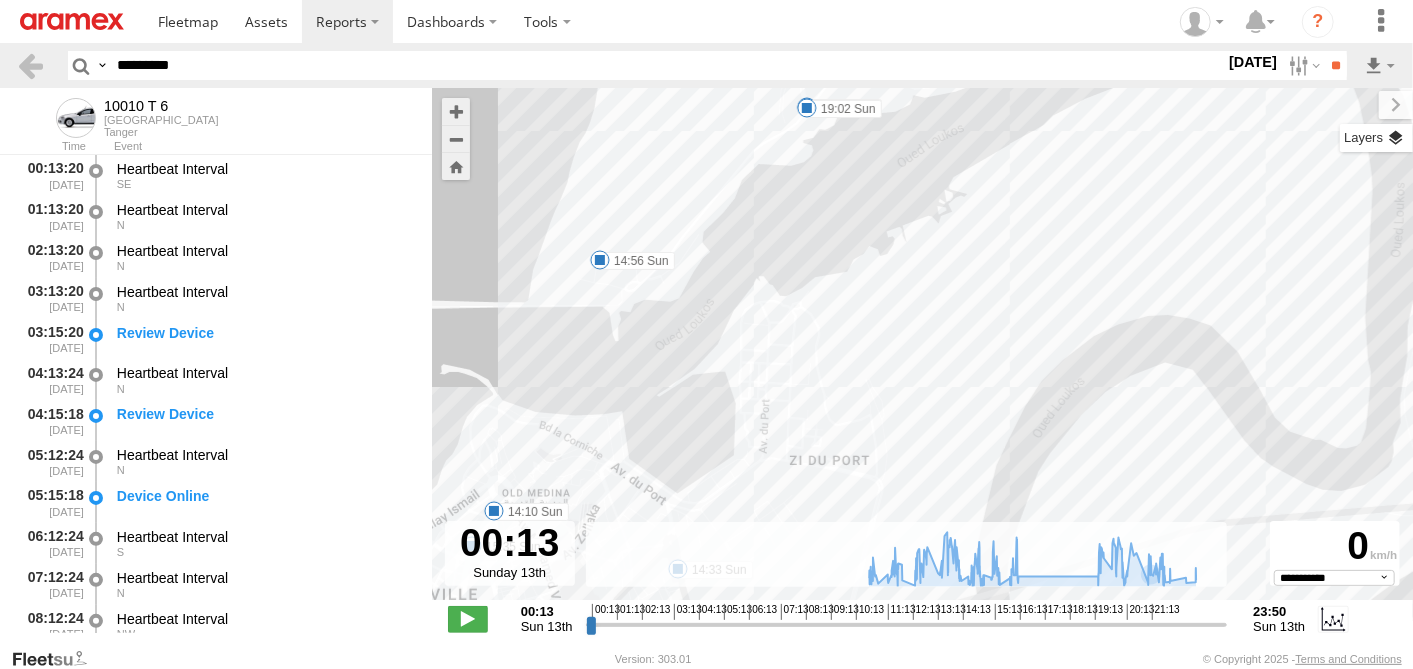 click at bounding box center (1376, 138) 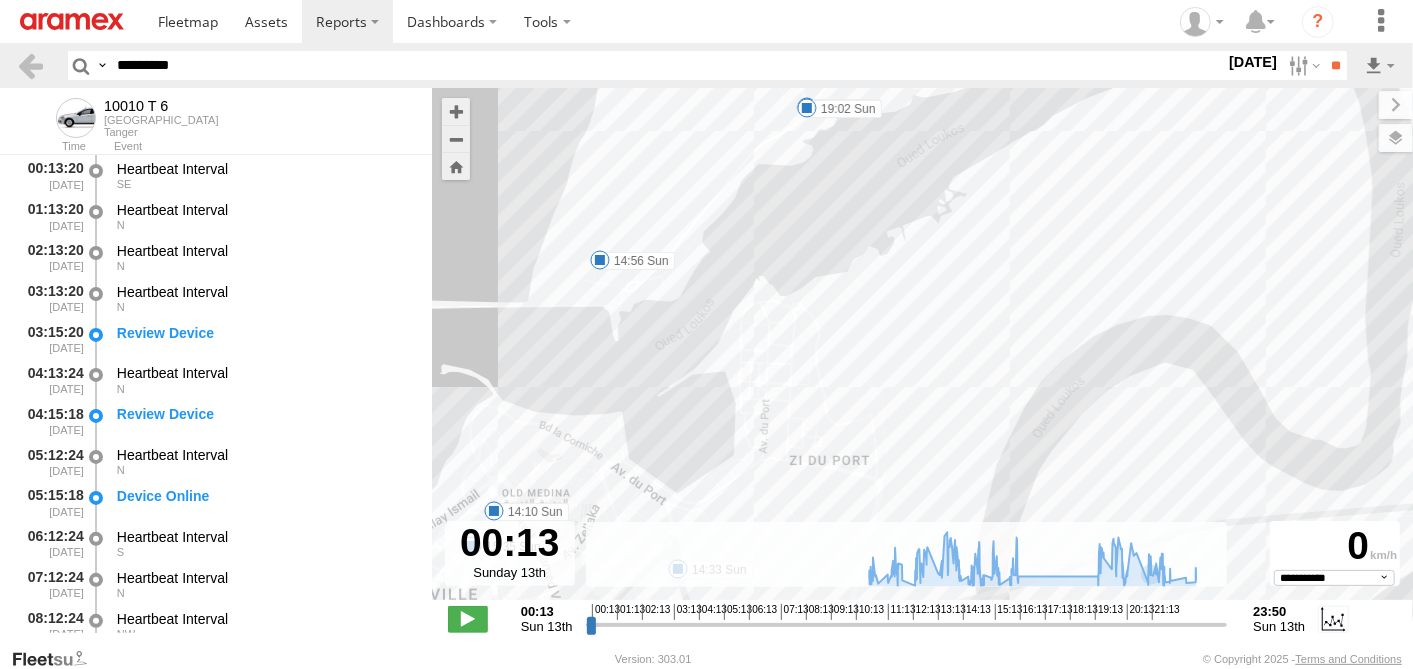click at bounding box center (0, 0) 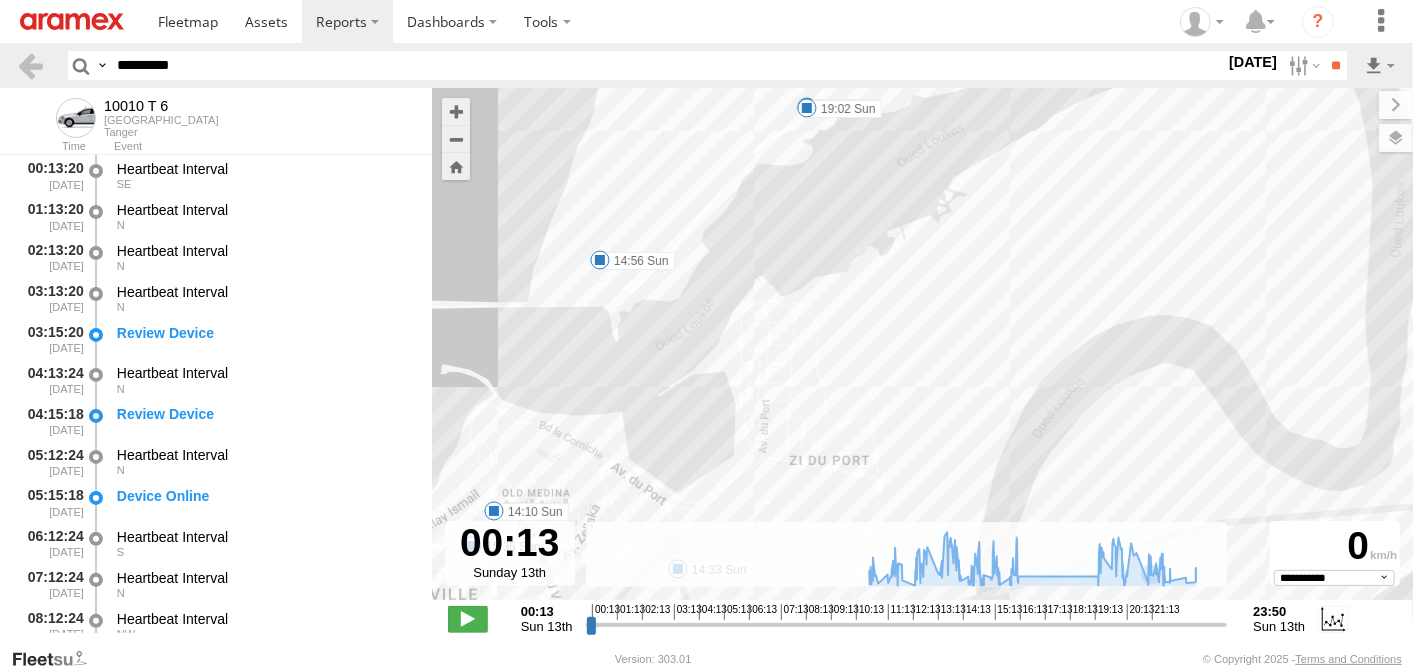 click on "Satellite + Roadmap" at bounding box center (0, 0) 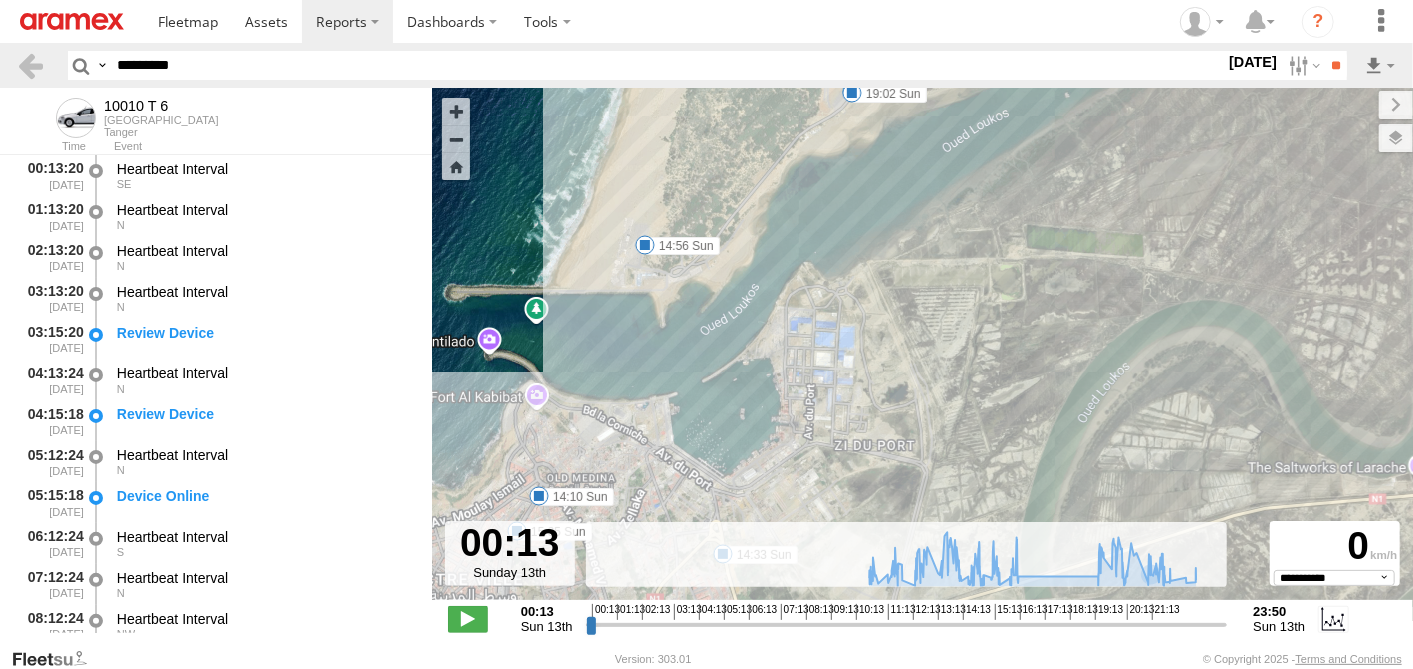 drag, startPoint x: 709, startPoint y: 454, endPoint x: 754, endPoint y: 439, distance: 47.434166 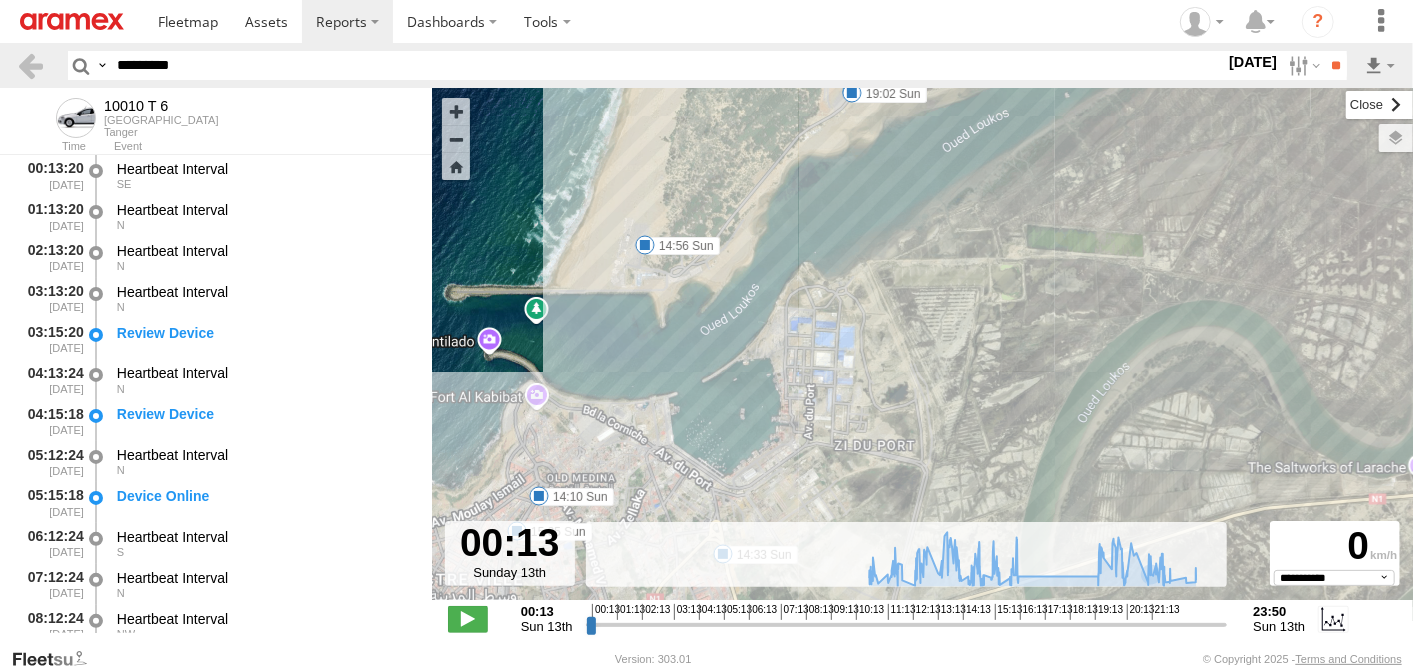 click at bounding box center [1379, 105] 